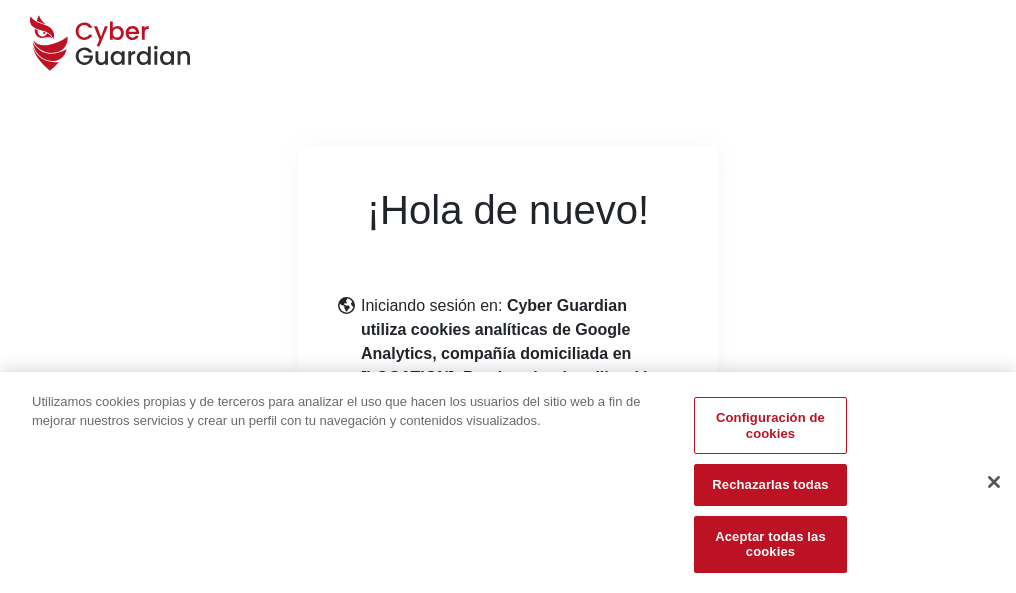 scroll, scrollTop: 245, scrollLeft: 0, axis: vertical 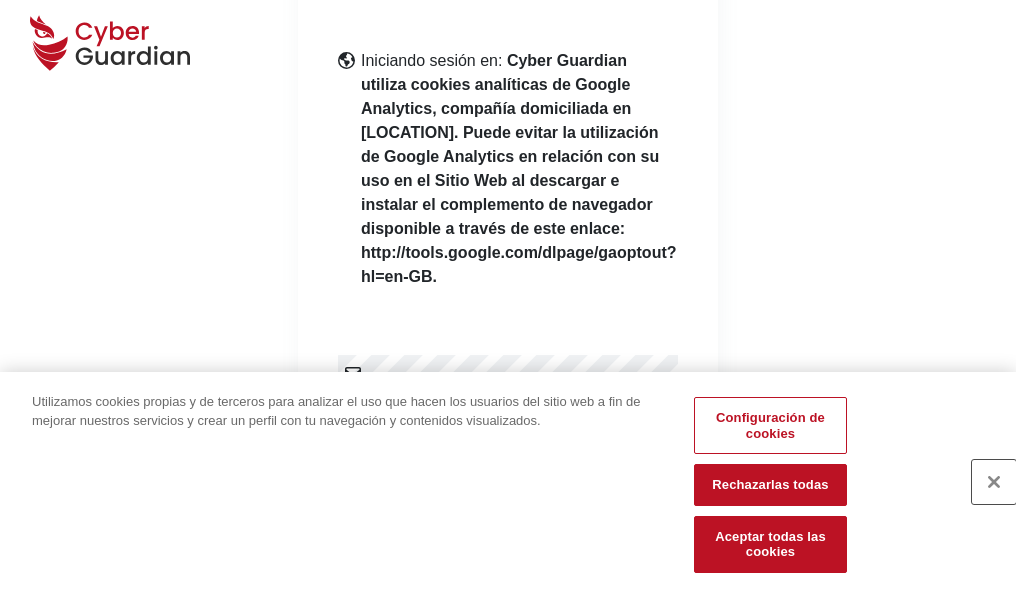 click at bounding box center (994, 482) 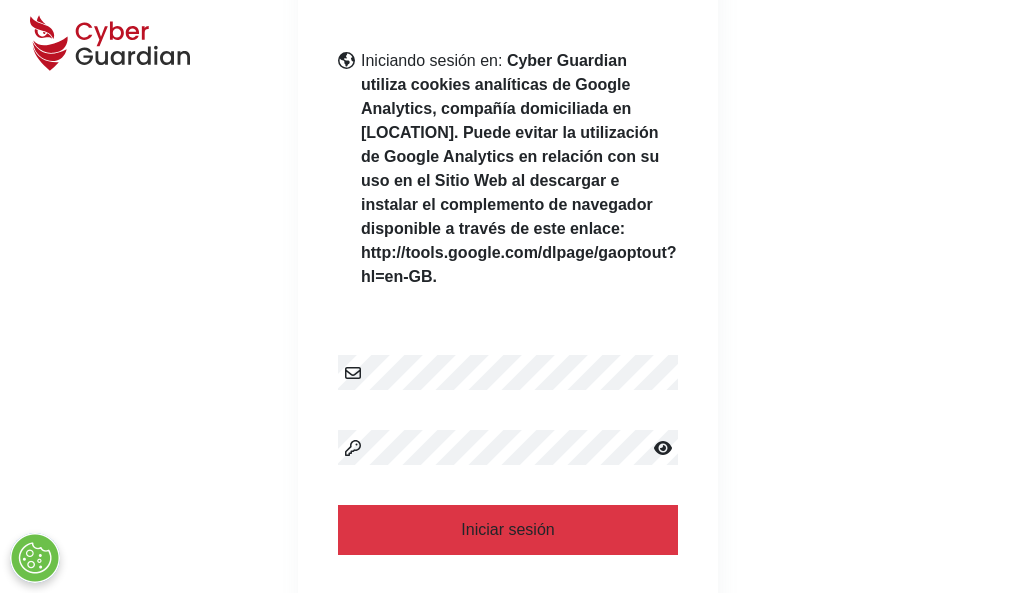 scroll, scrollTop: 389, scrollLeft: 0, axis: vertical 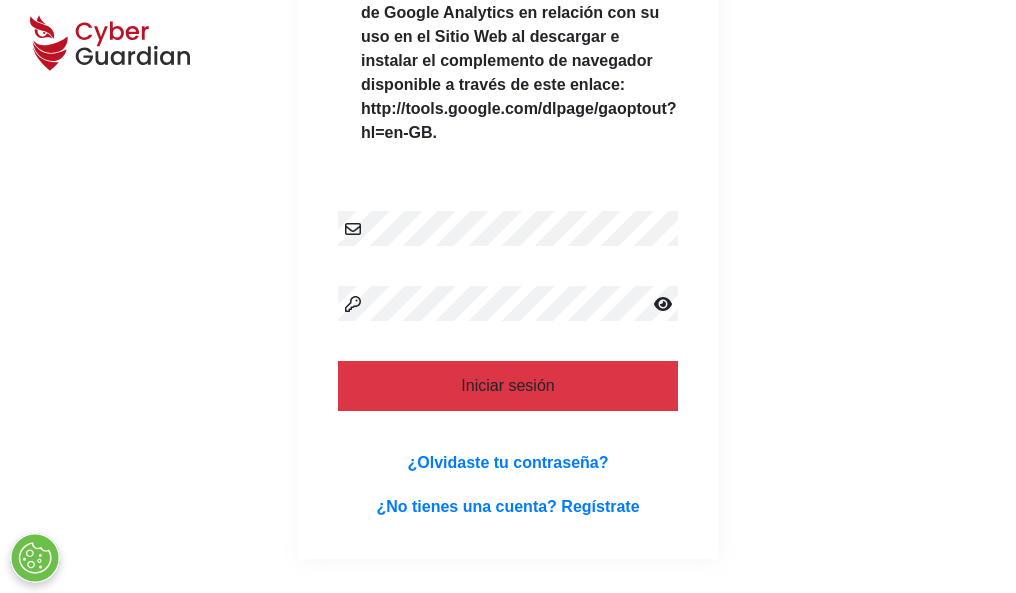 type 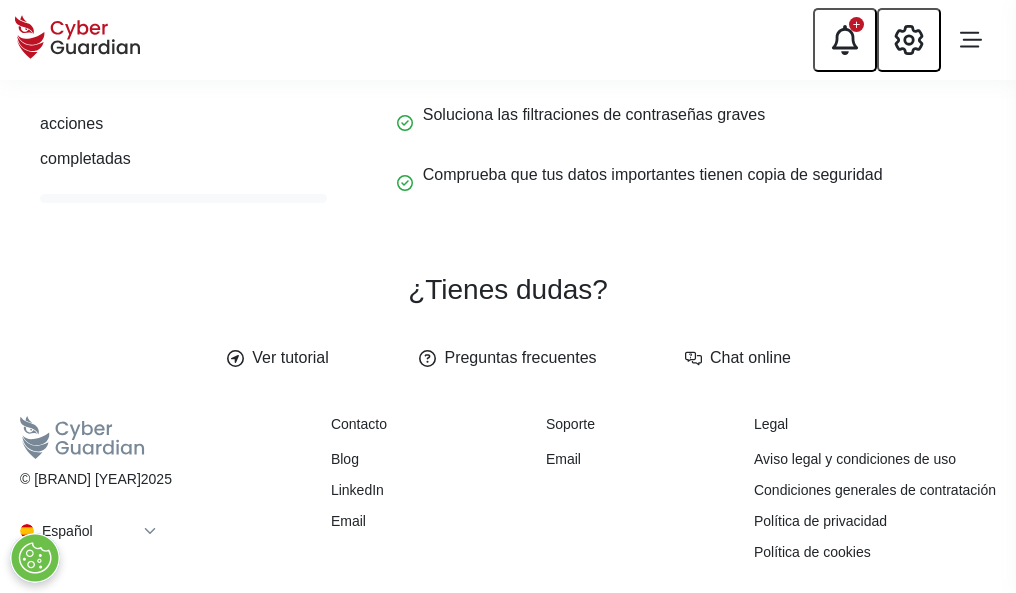 scroll, scrollTop: 0, scrollLeft: 0, axis: both 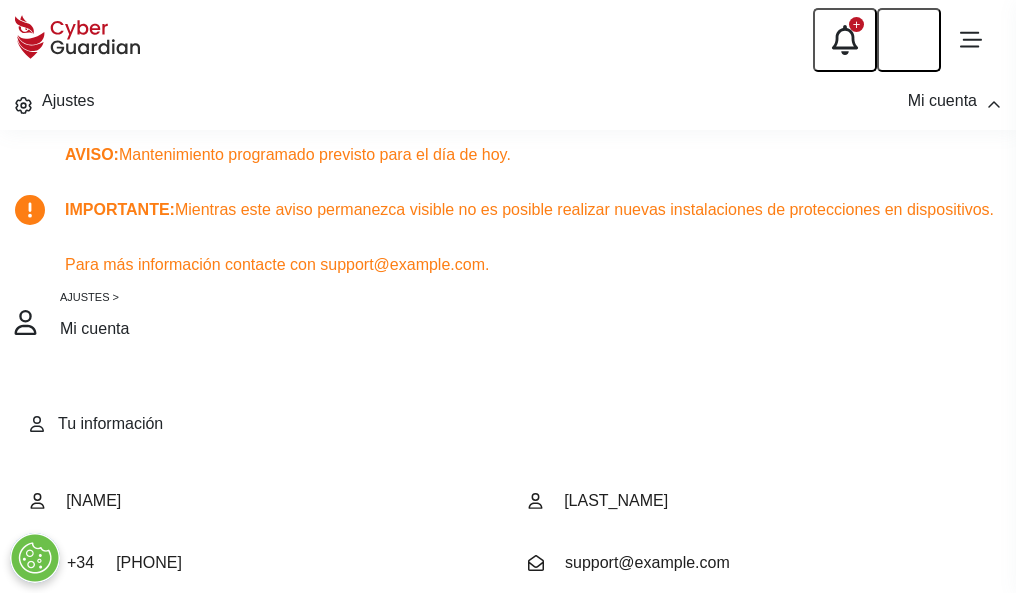 click at bounding box center [88, 704] 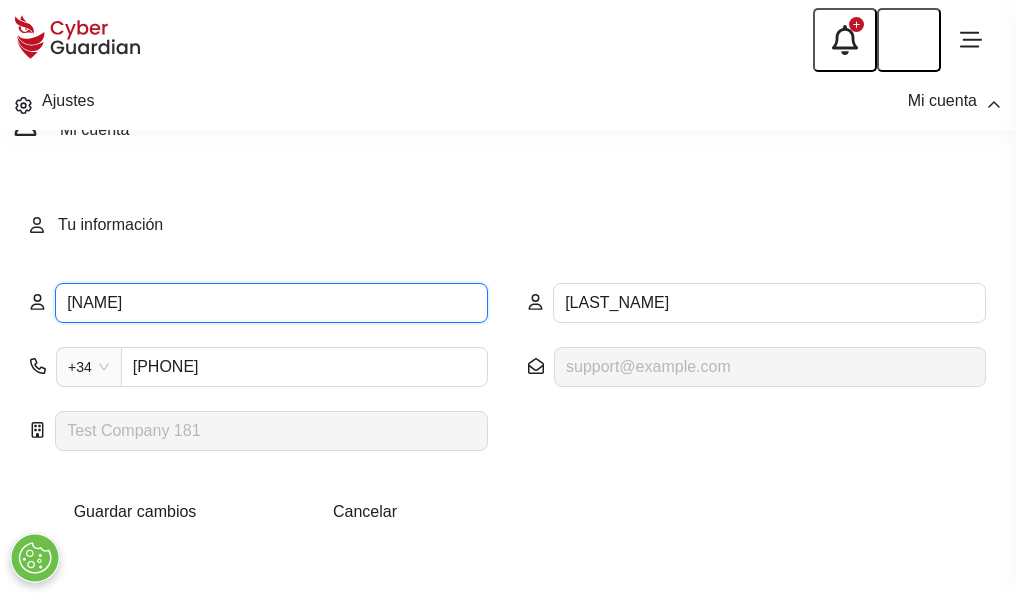 click on "LEONOR" at bounding box center [271, 303] 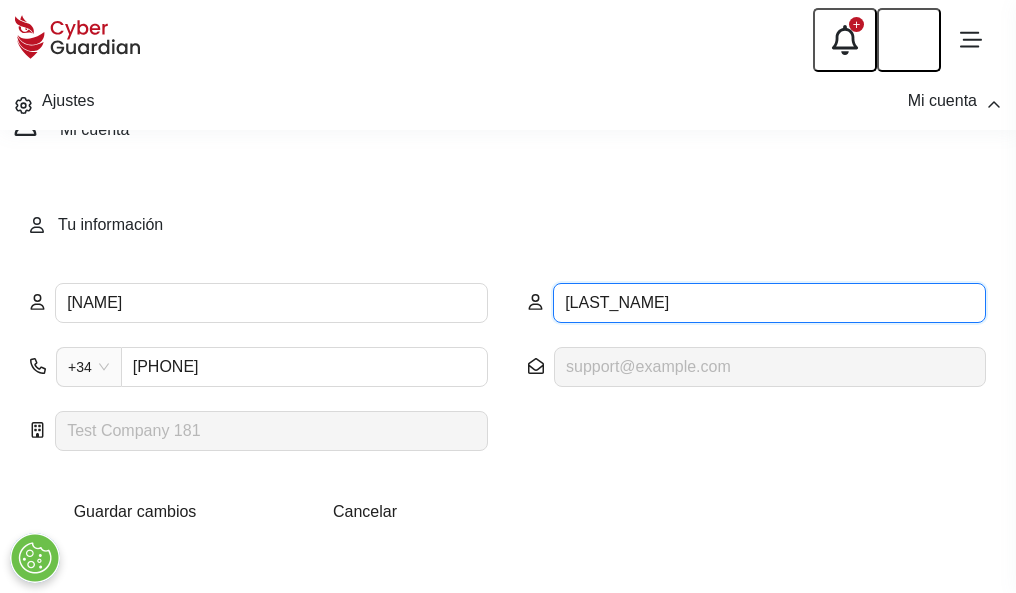 click on "ROLDAN" at bounding box center (769, 303) 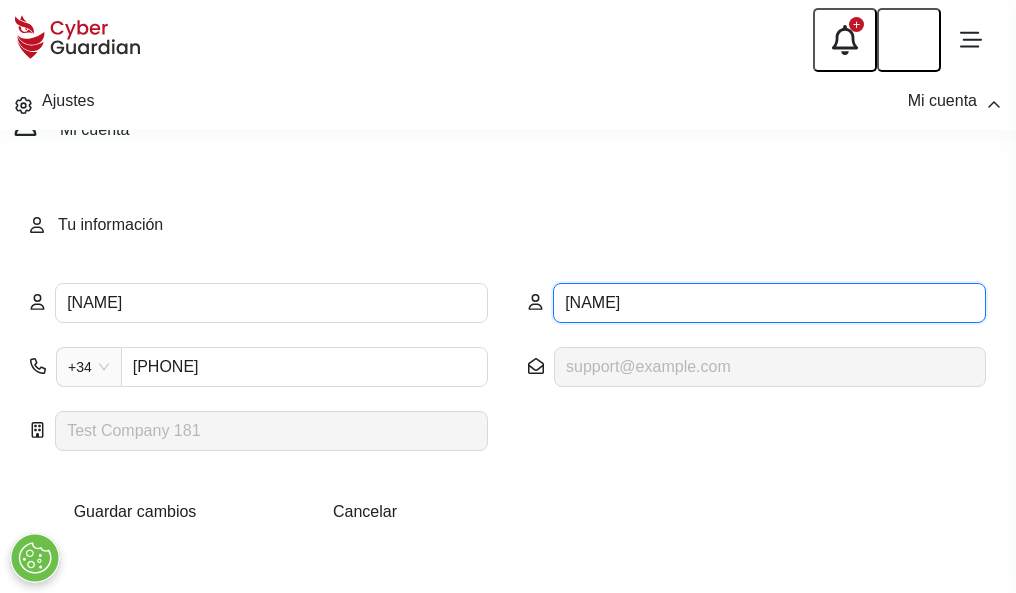 type on "R" 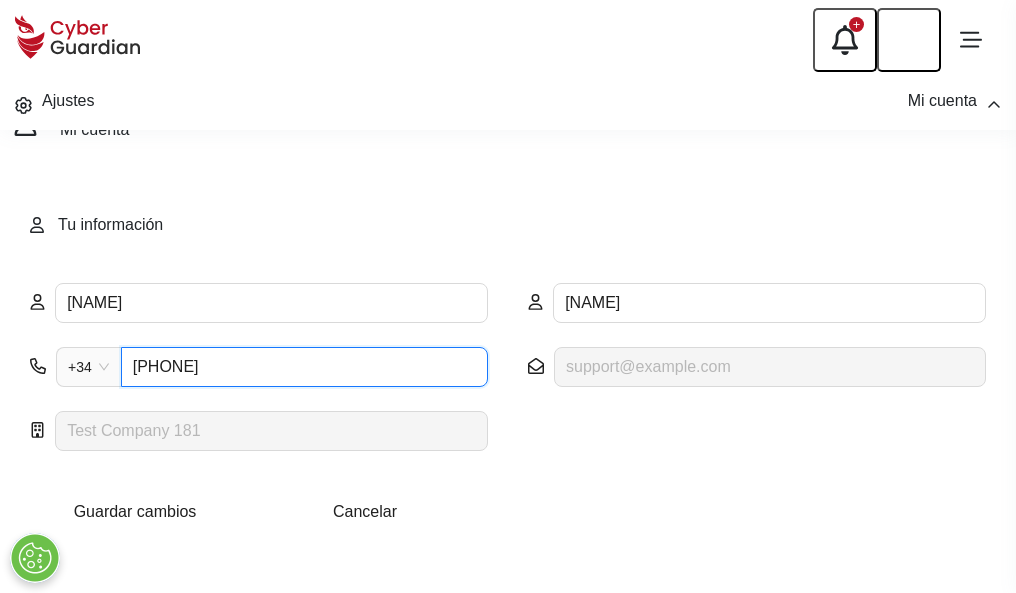 click on "880172900" at bounding box center [304, 367] 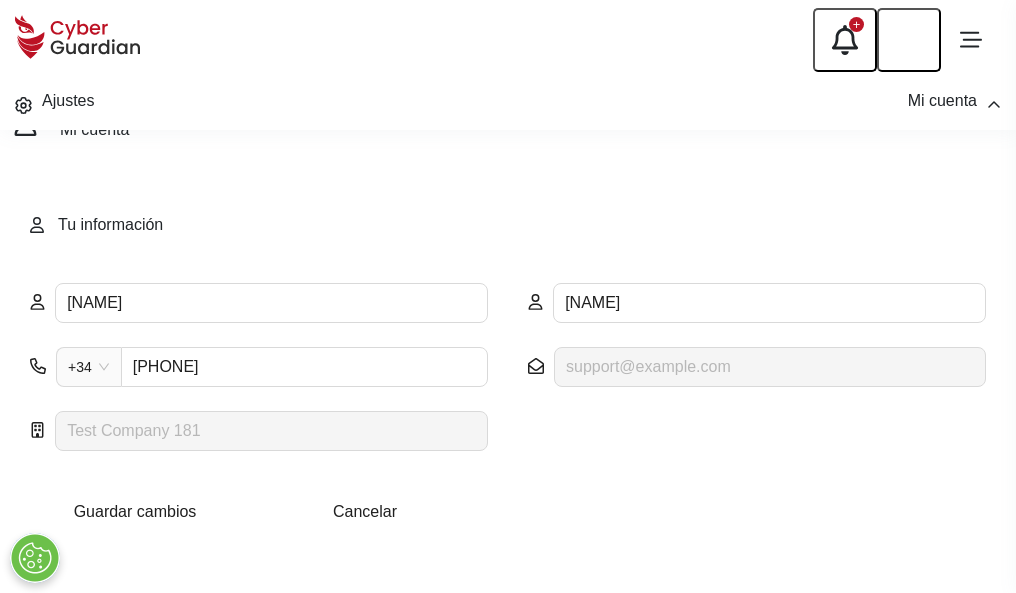 click on "Guardar cambios" at bounding box center [135, 511] 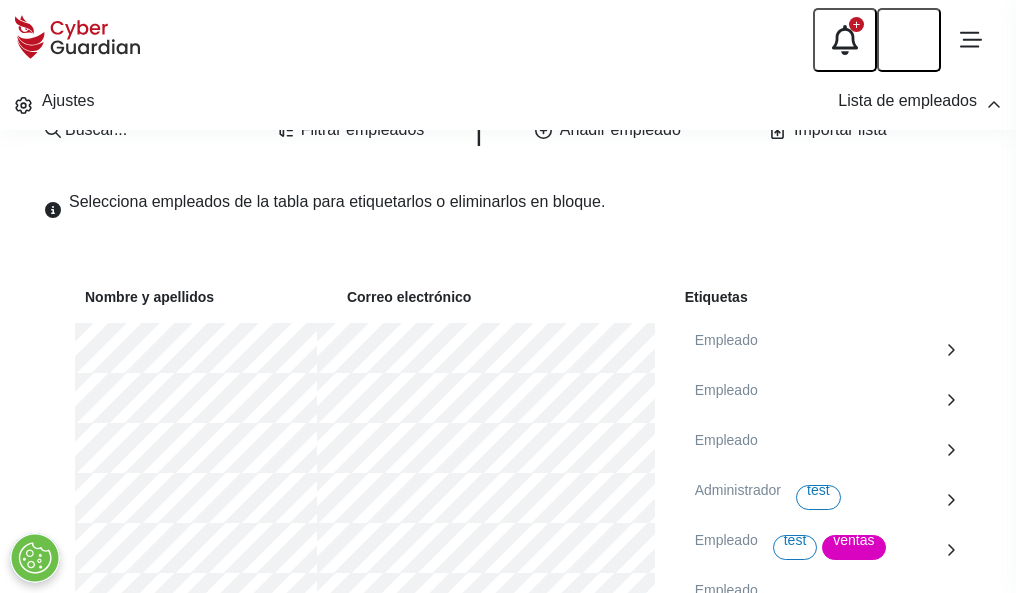 scroll, scrollTop: 1092, scrollLeft: 0, axis: vertical 